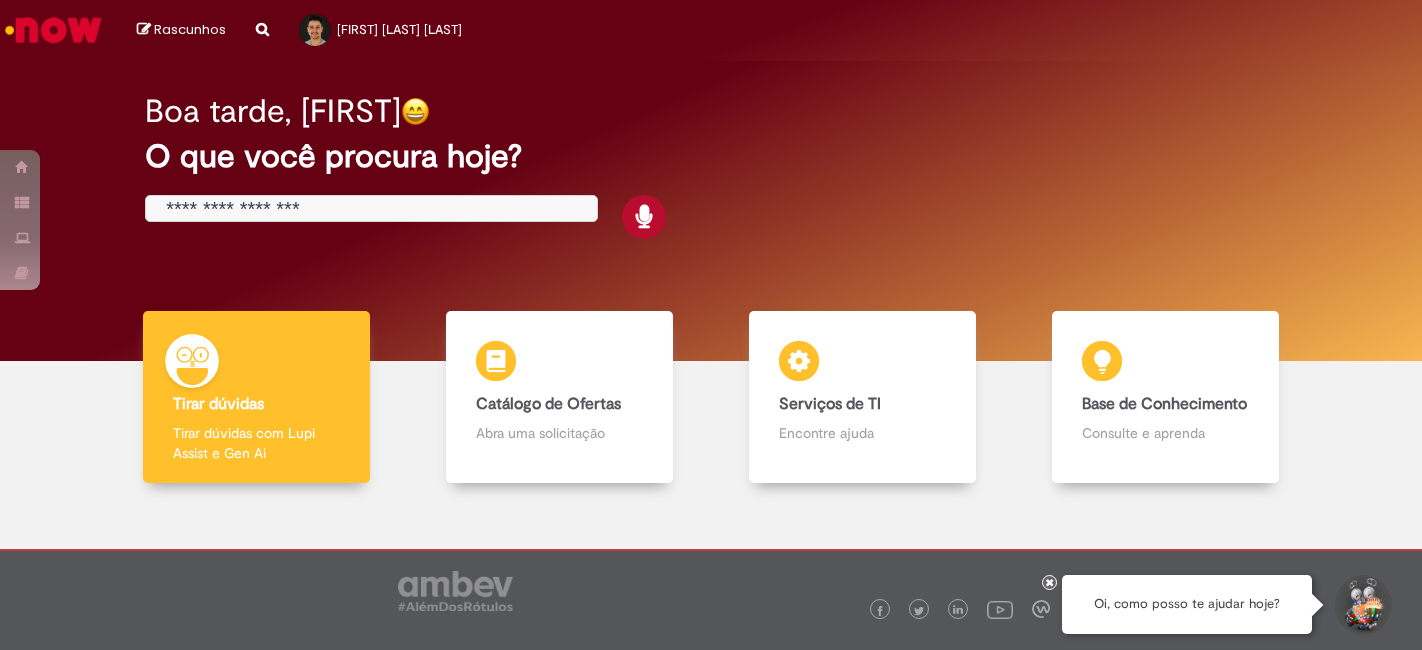 scroll, scrollTop: 0, scrollLeft: 0, axis: both 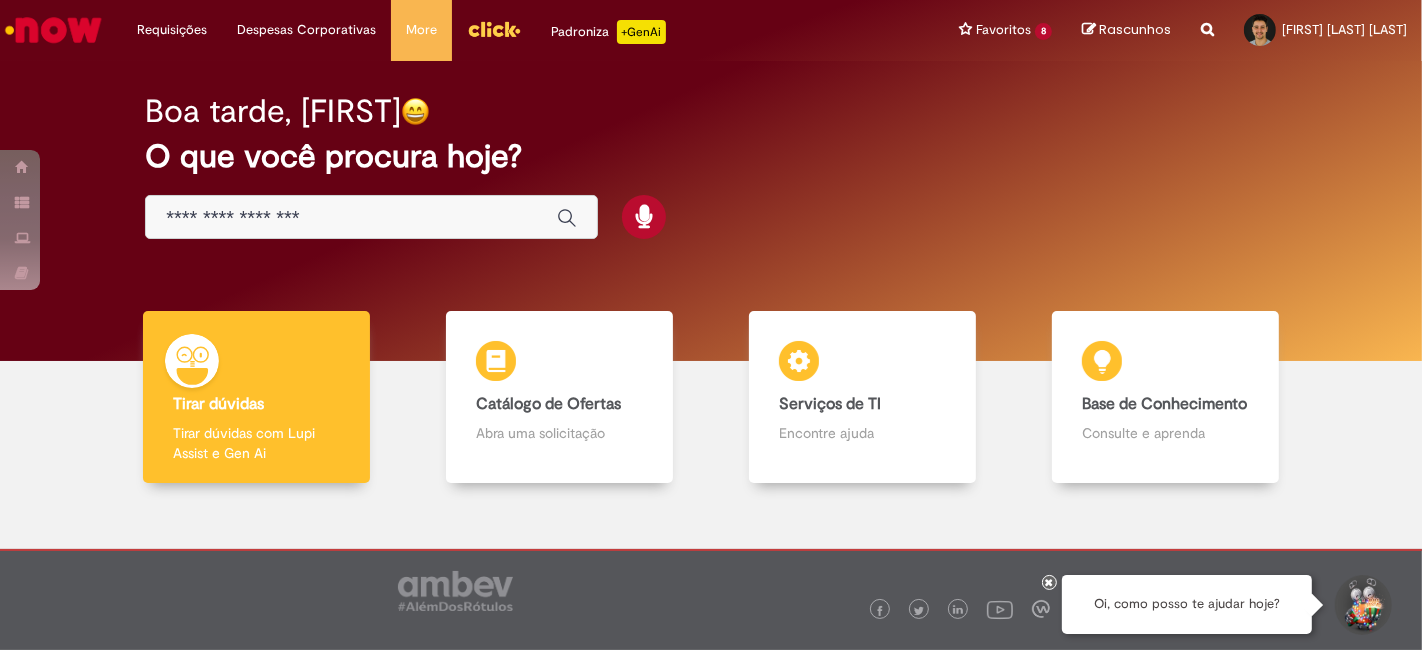 click at bounding box center [351, 218] 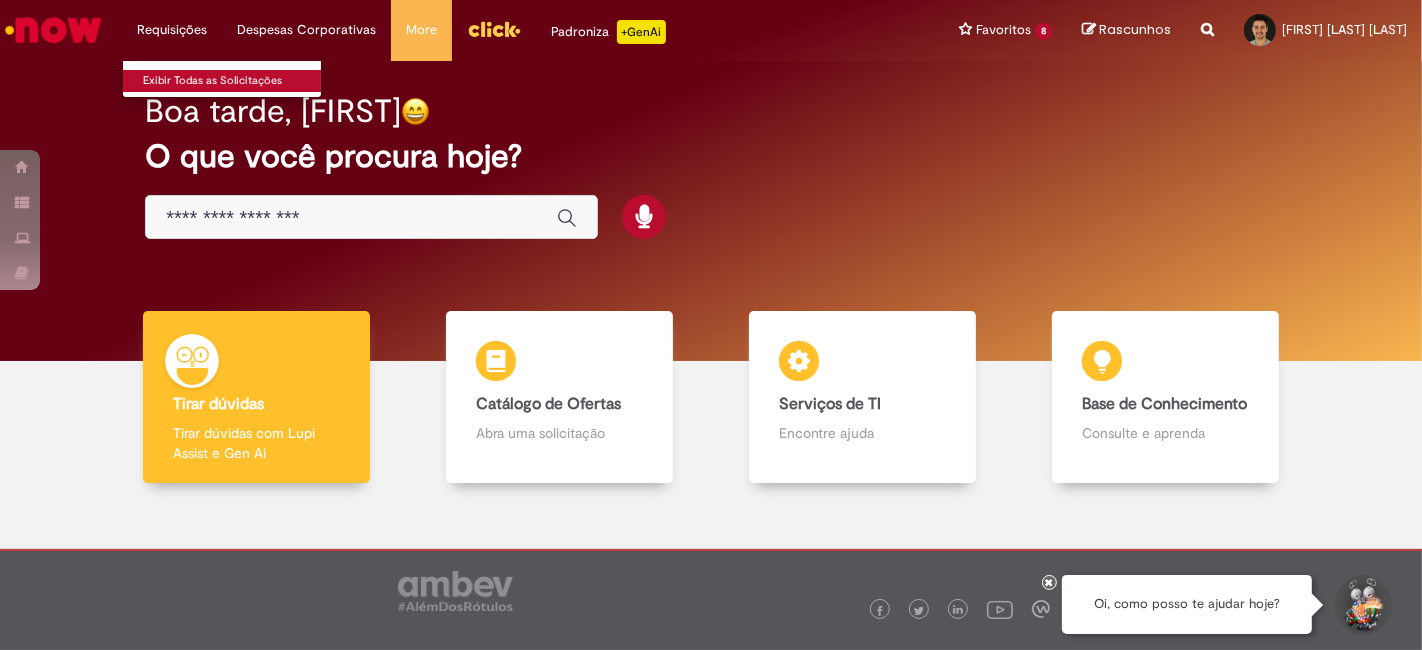 click on "Exibir Todas as Solicitações" at bounding box center [233, 81] 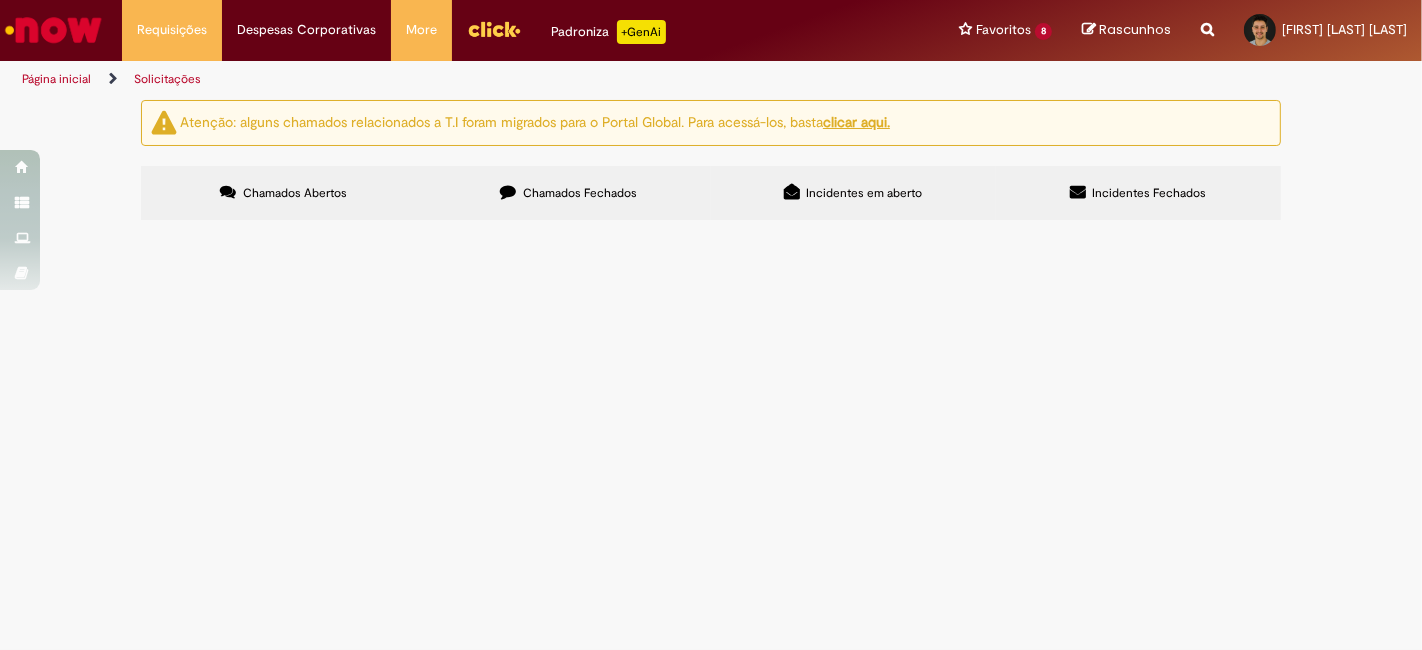 click at bounding box center [0, 0] 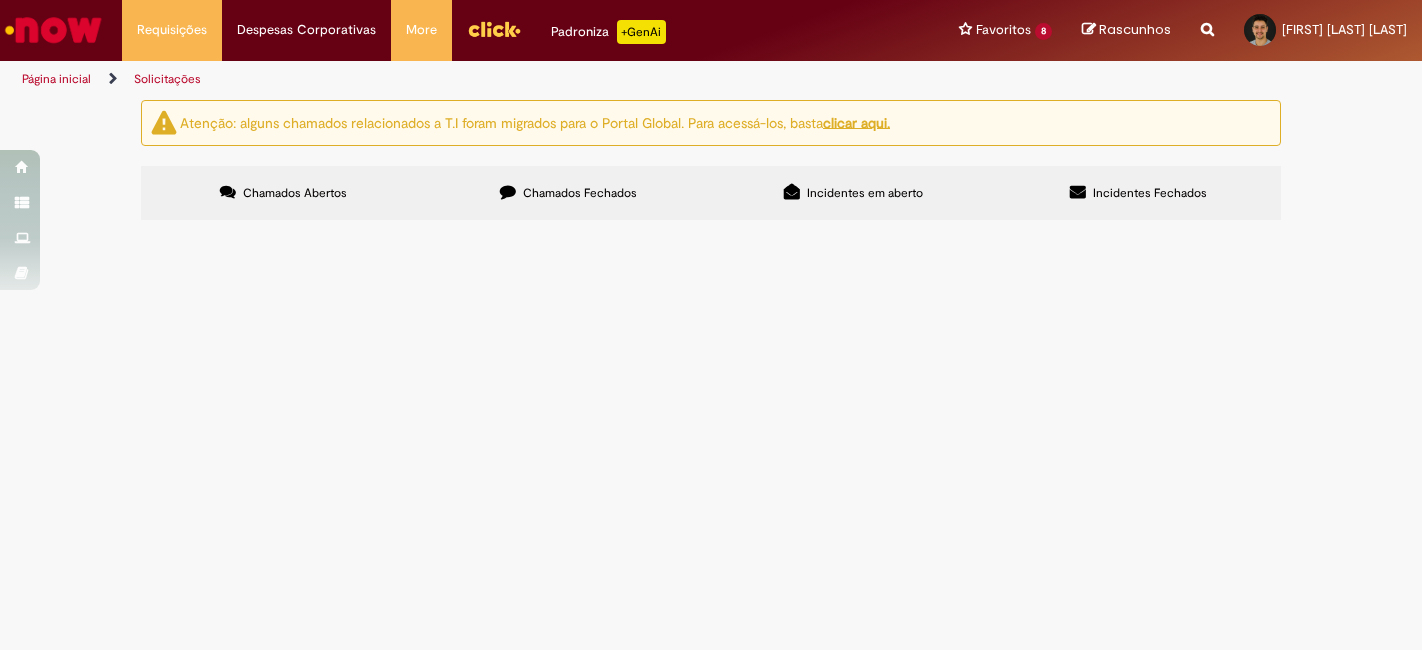 scroll, scrollTop: 0, scrollLeft: 0, axis: both 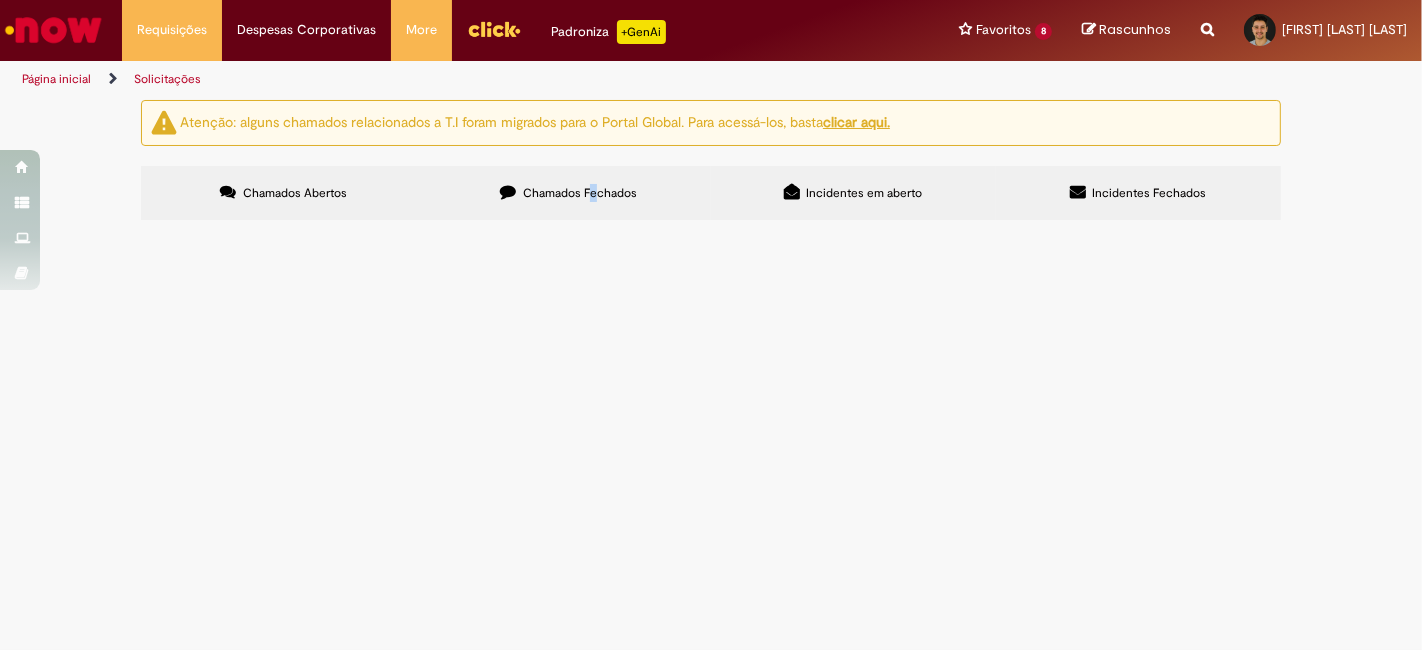 click on "Chamados Fechados" at bounding box center [580, 193] 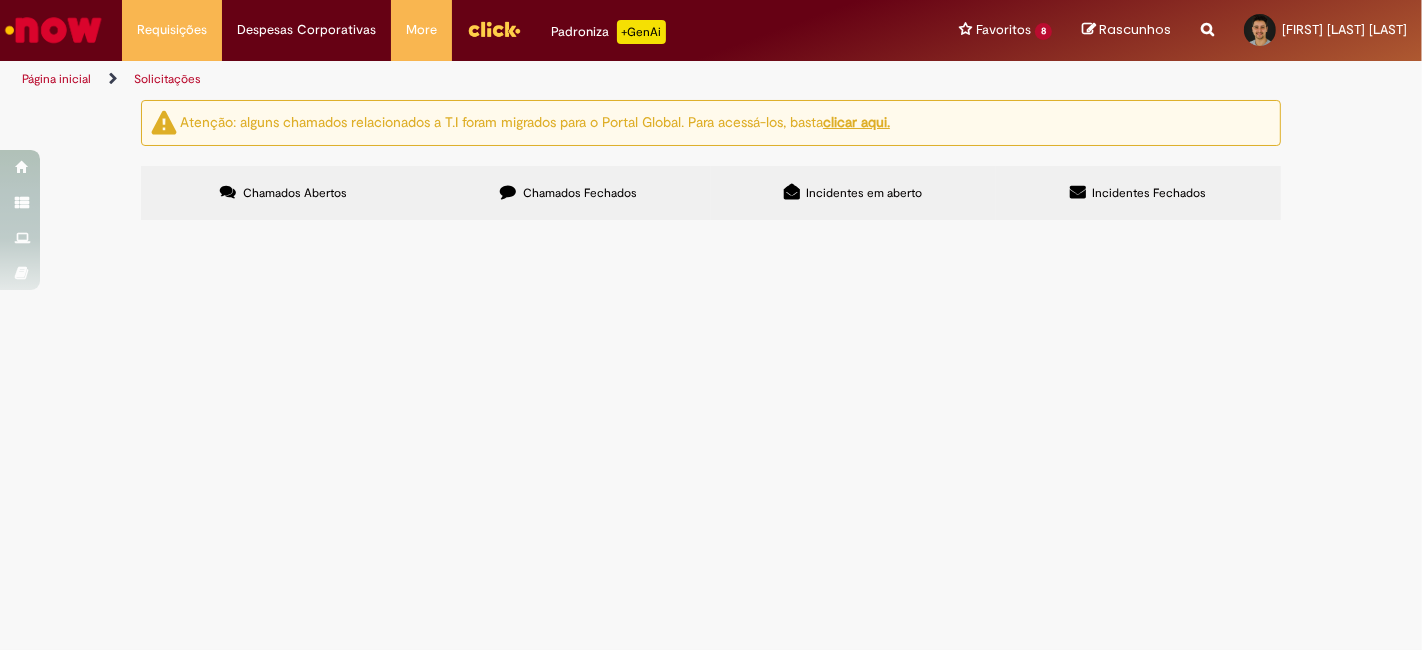 click at bounding box center [0, 0] 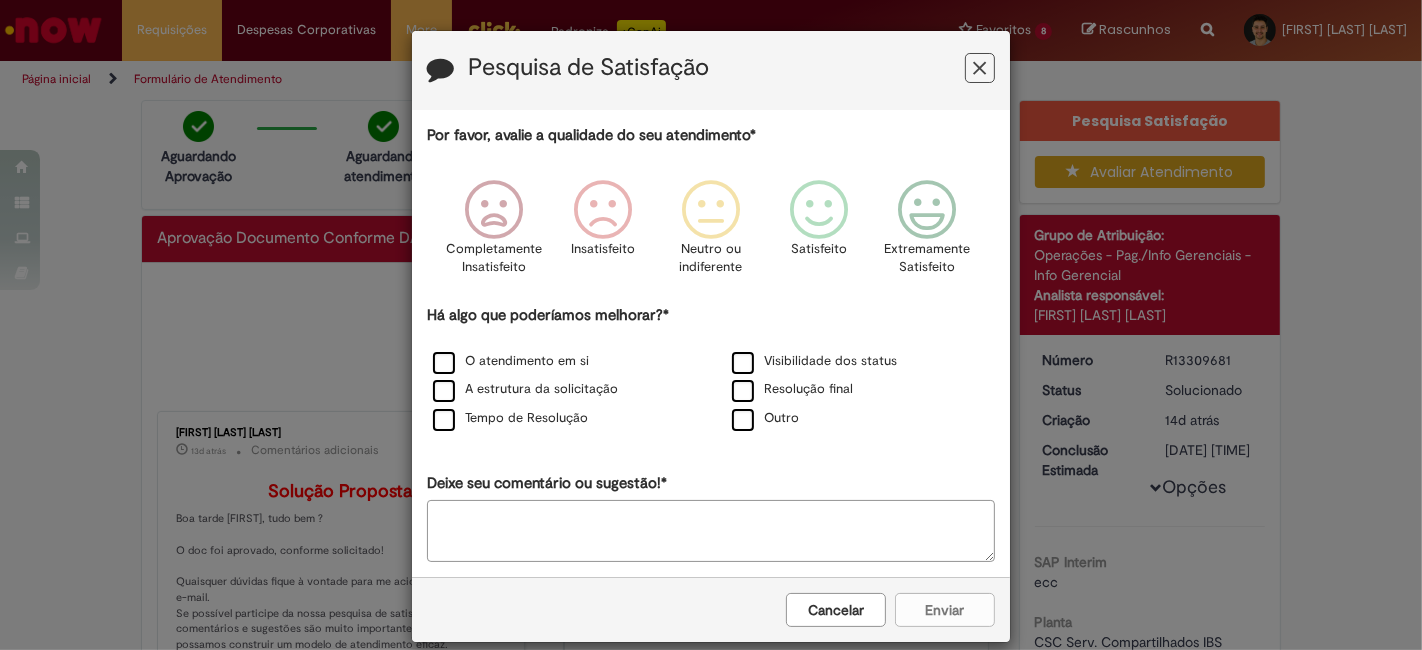 click at bounding box center (980, 68) 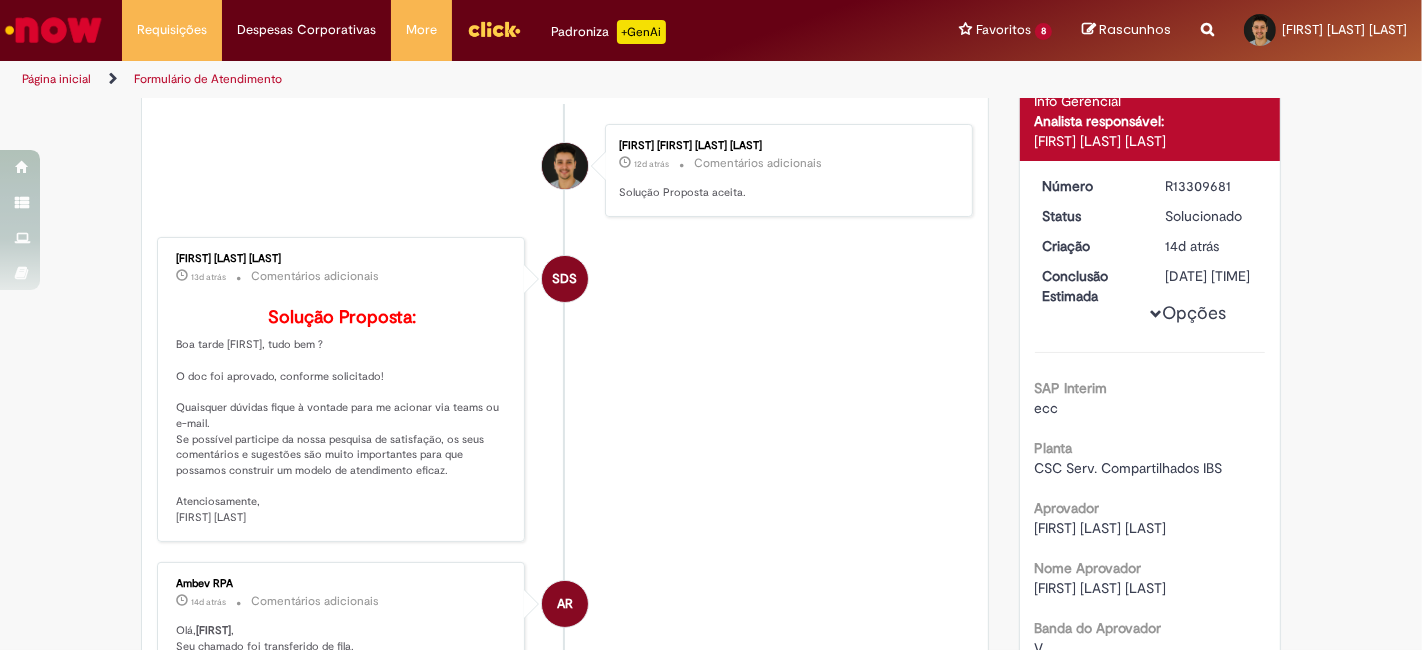 scroll, scrollTop: 0, scrollLeft: 0, axis: both 